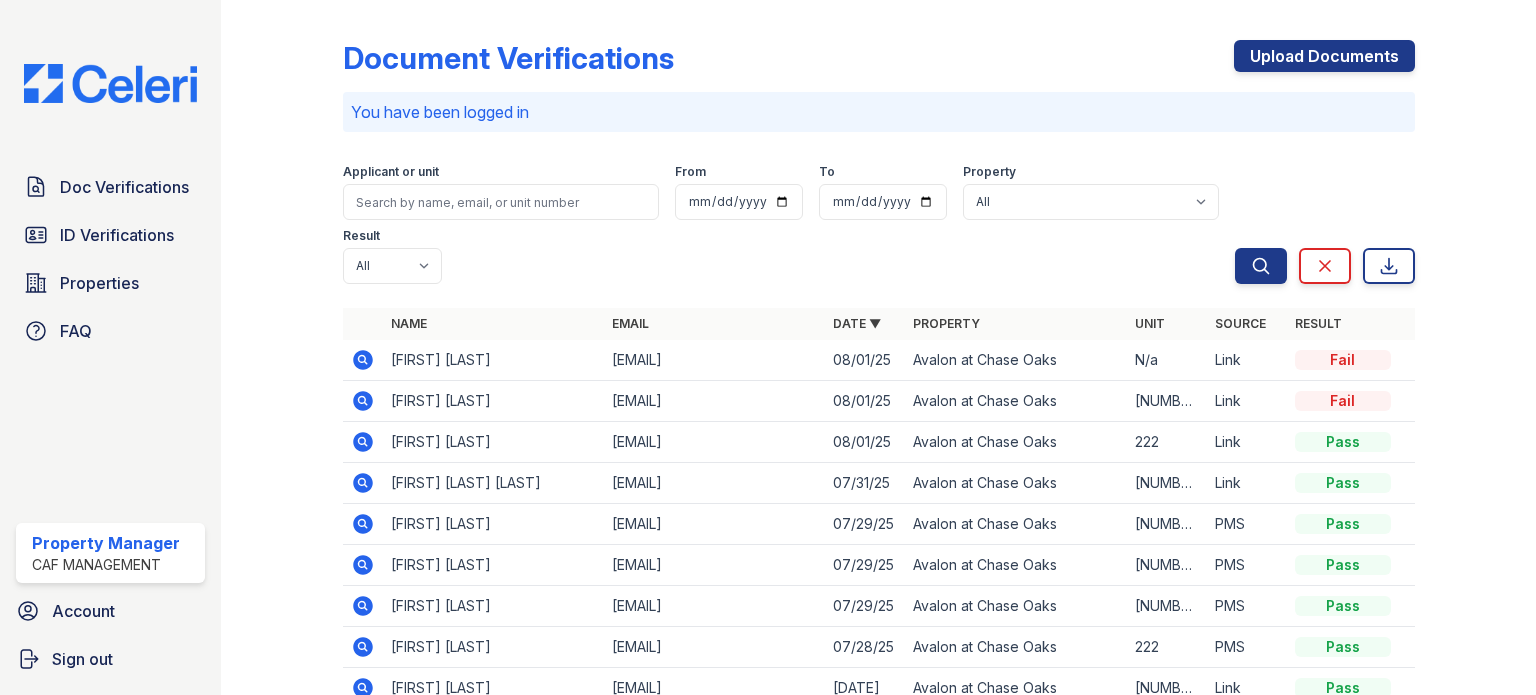 scroll, scrollTop: 0, scrollLeft: 0, axis: both 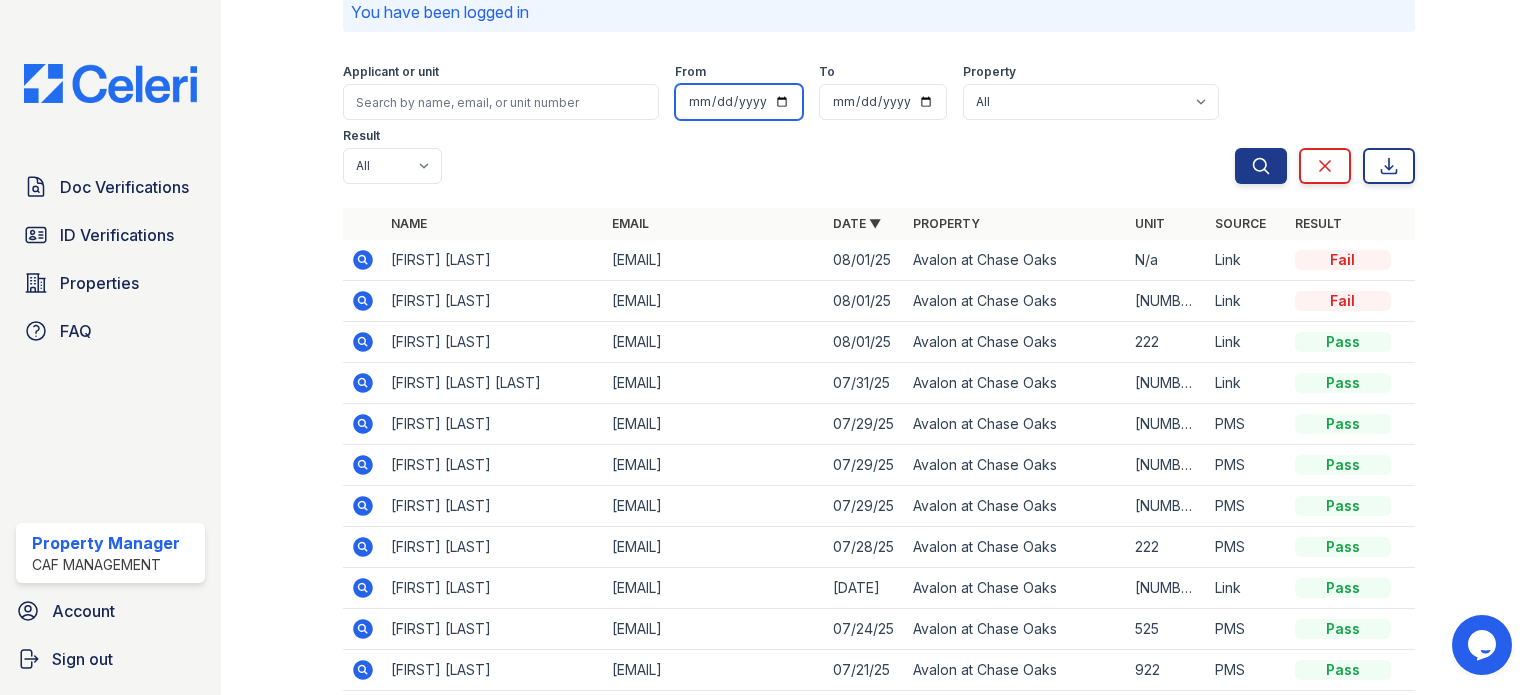 click at bounding box center [739, 102] 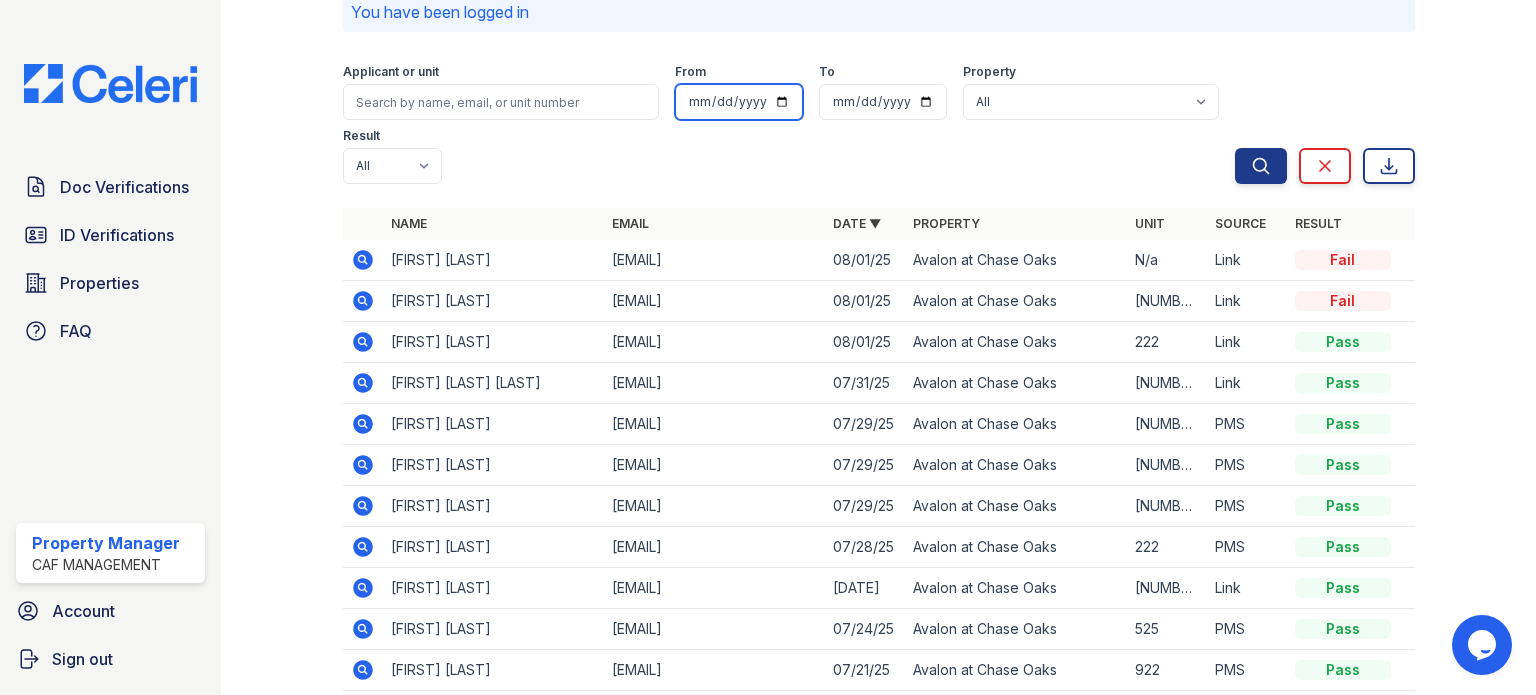 type on "[DATE]" 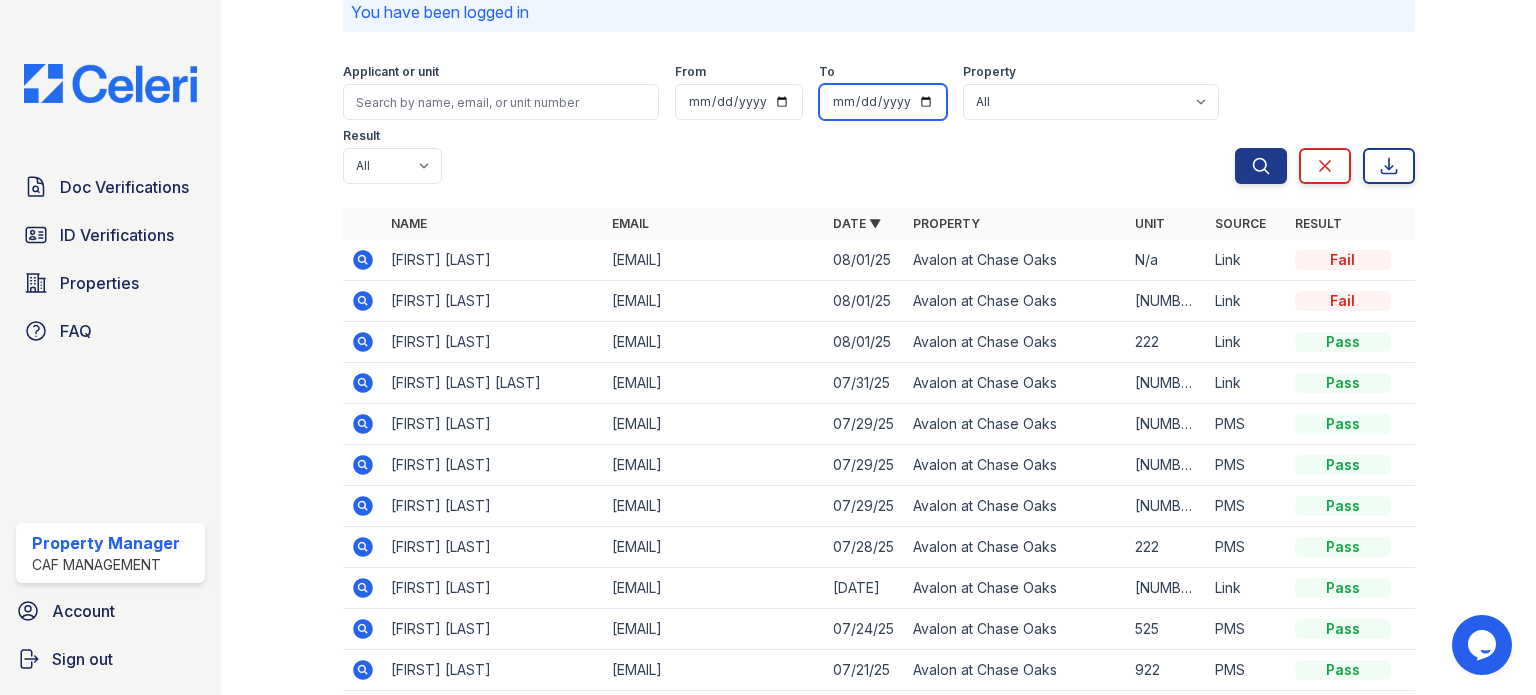 click at bounding box center (883, 102) 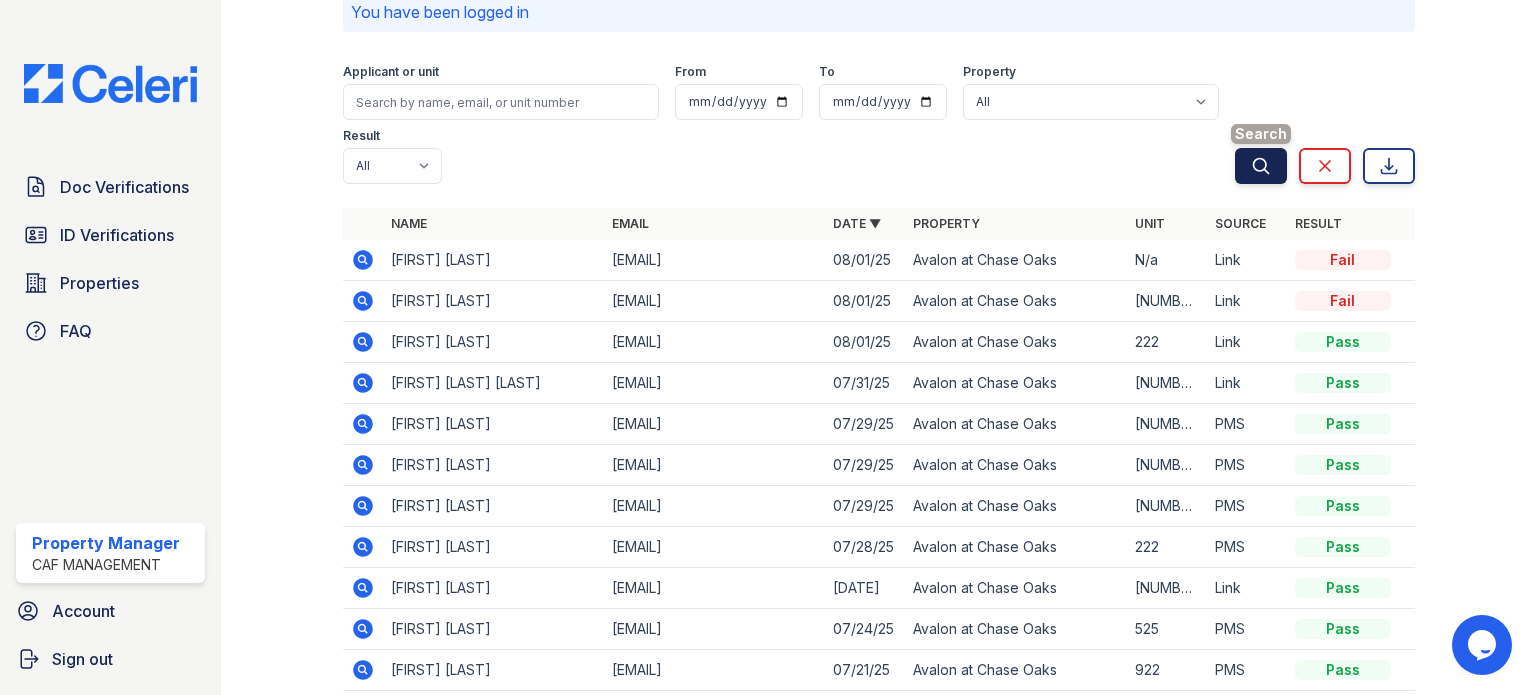 click 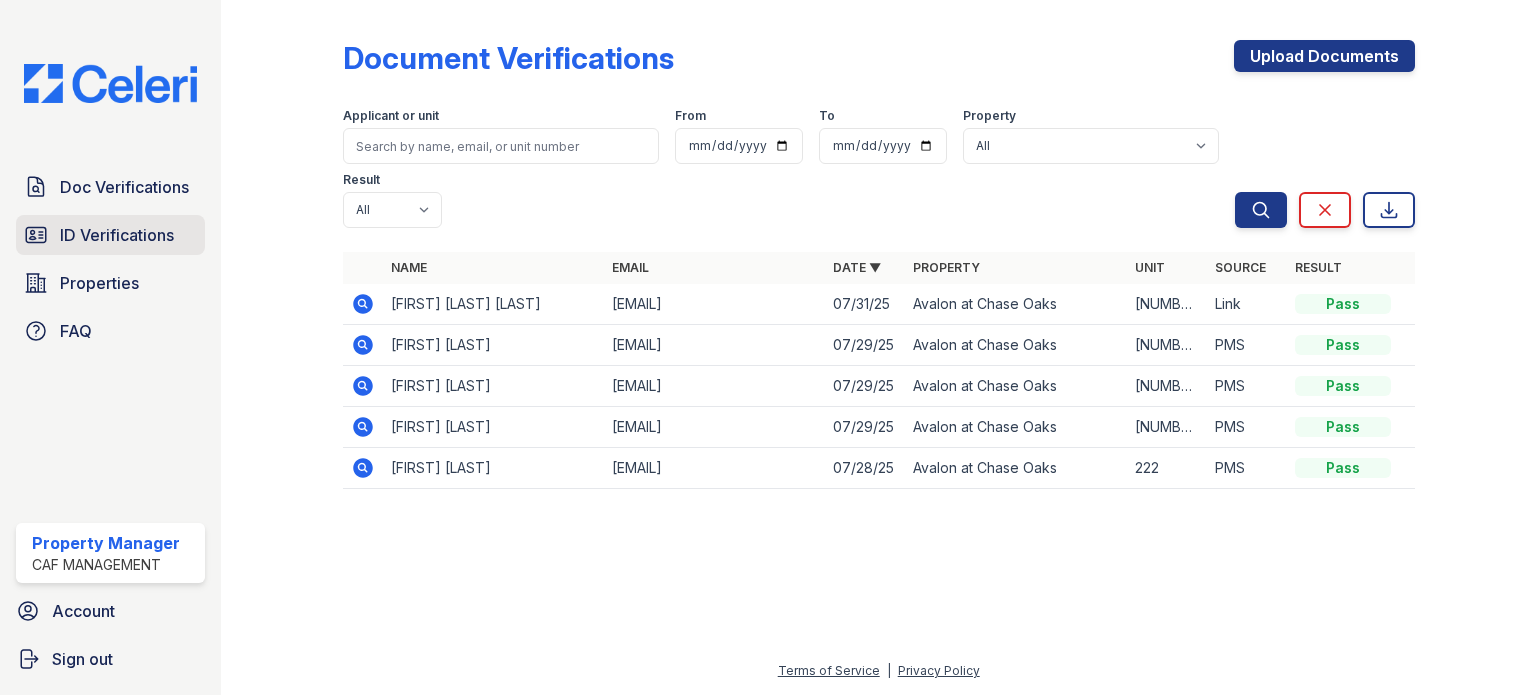 click on "ID Verifications" at bounding box center [117, 235] 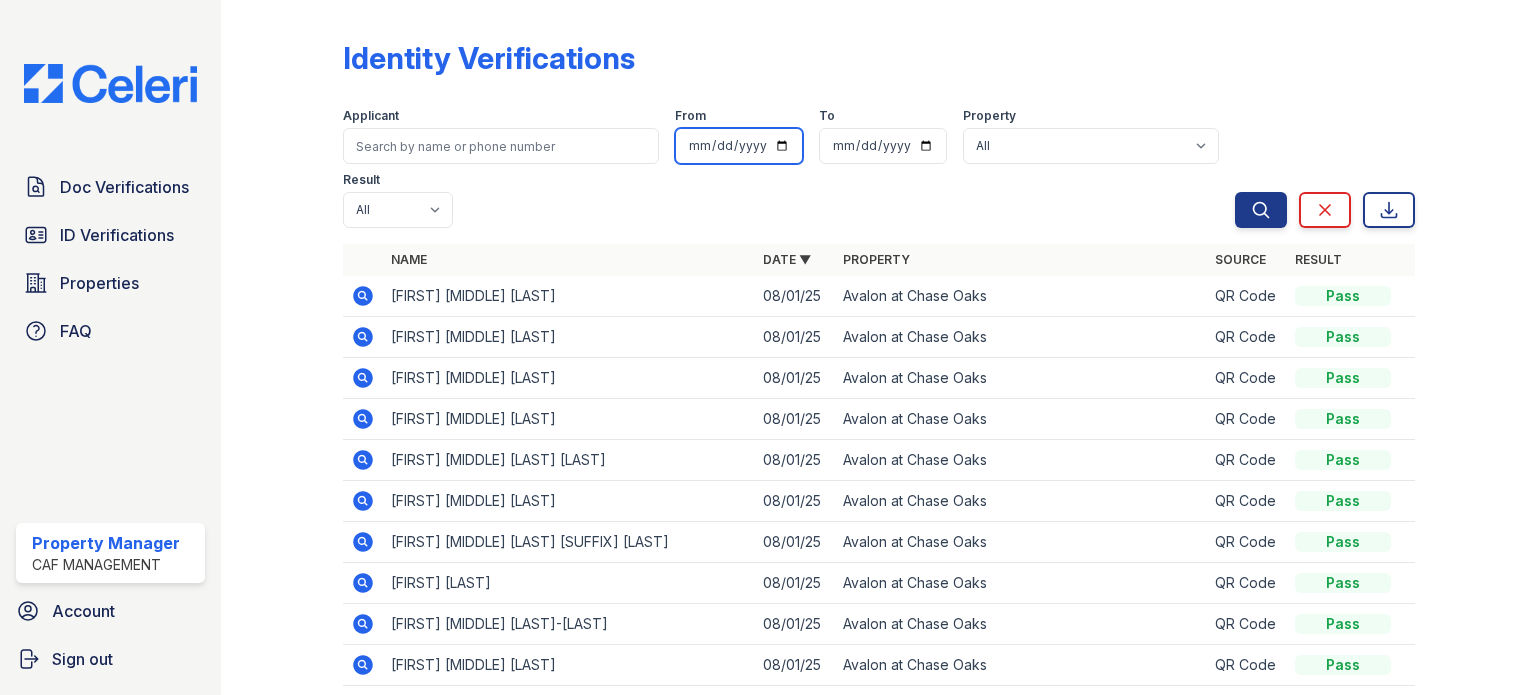 click at bounding box center (739, 146) 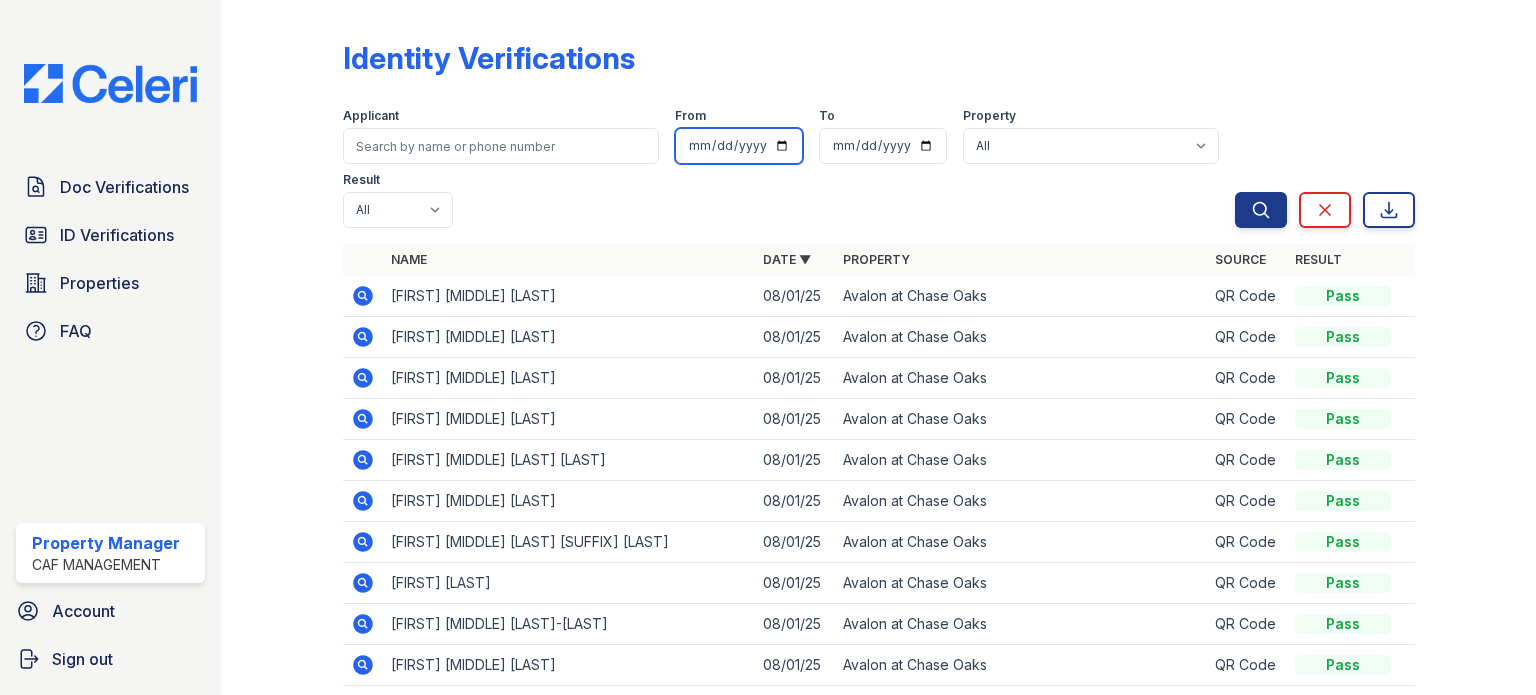 type on "[DATE]" 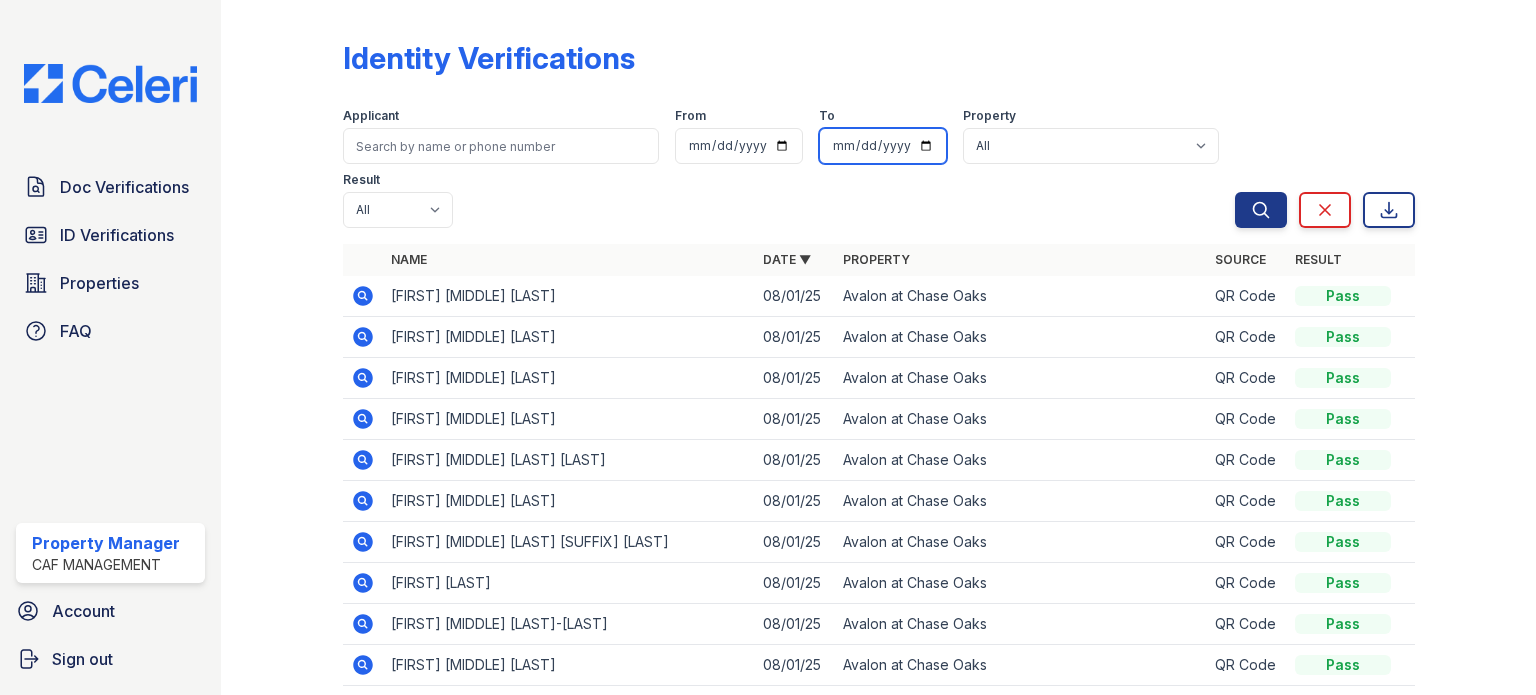 click at bounding box center (883, 146) 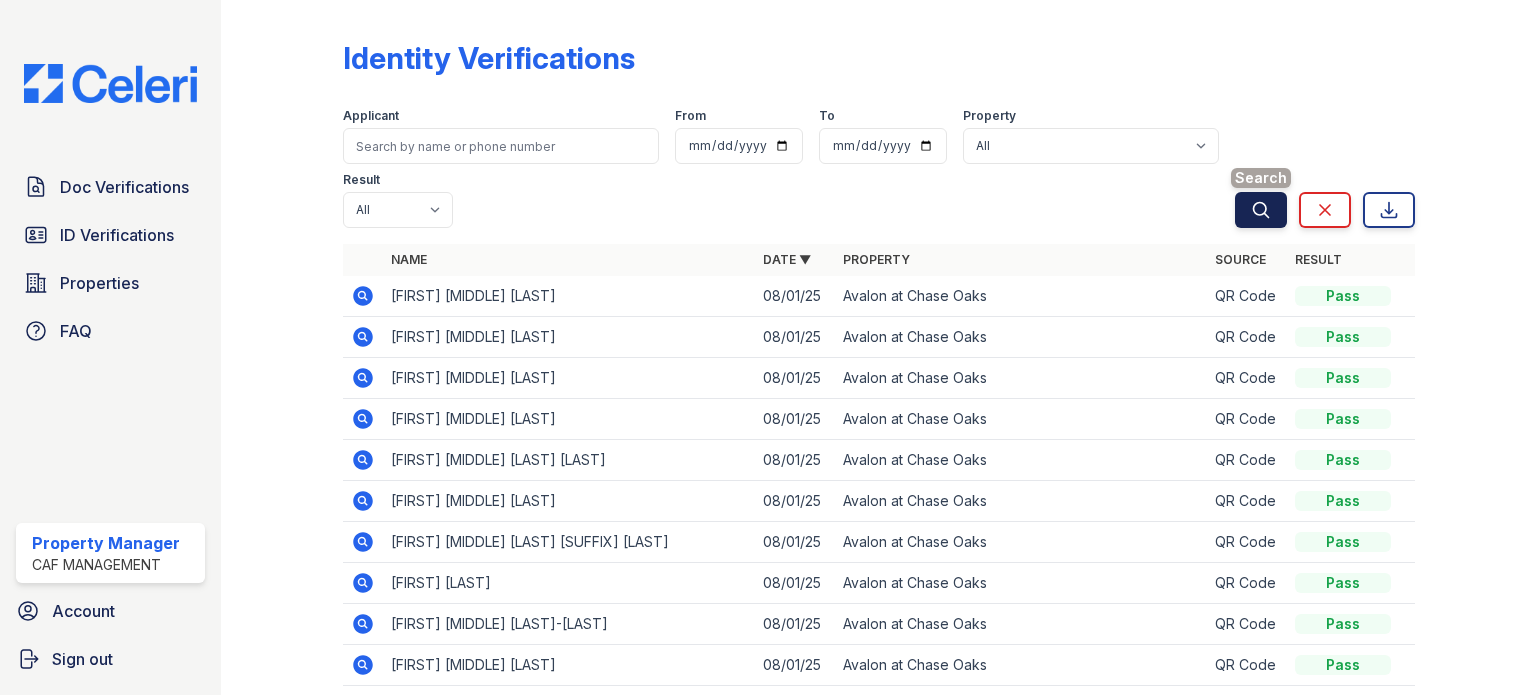click 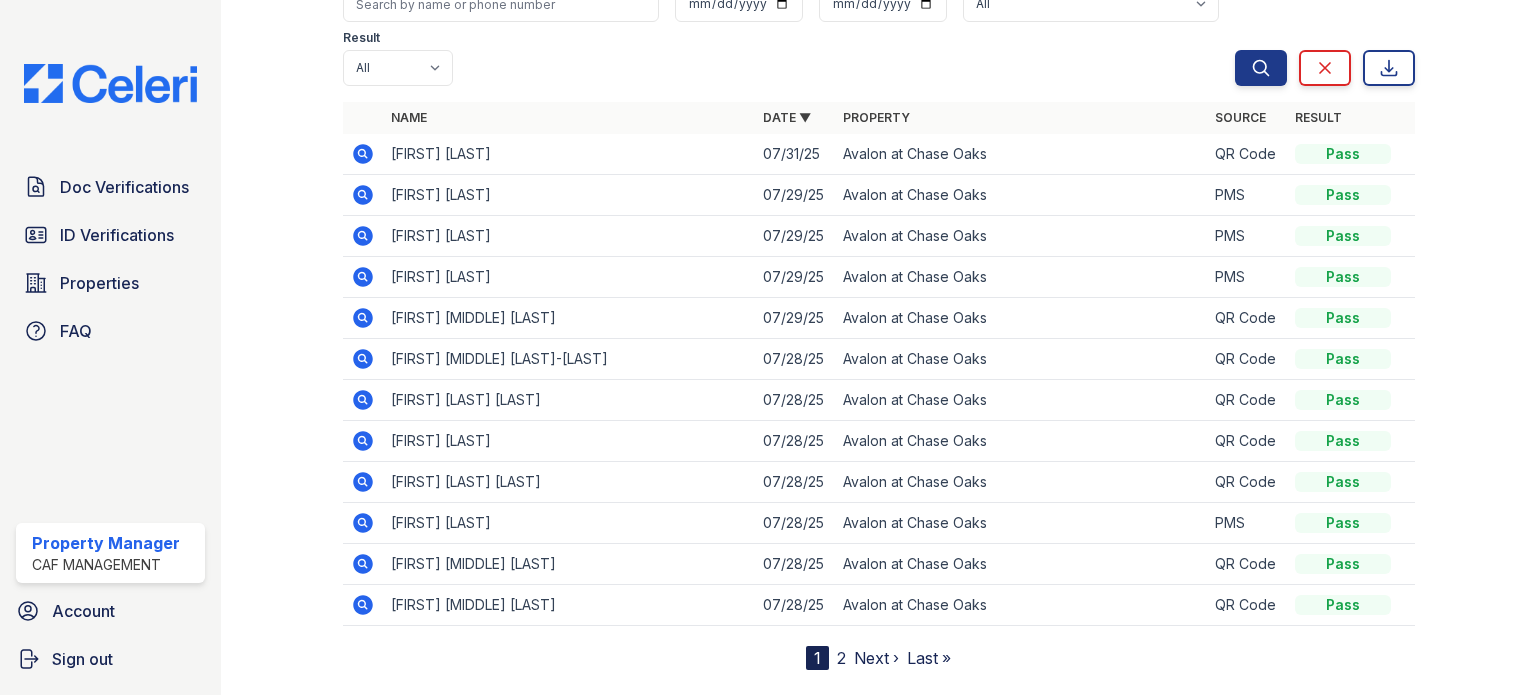 scroll, scrollTop: 182, scrollLeft: 0, axis: vertical 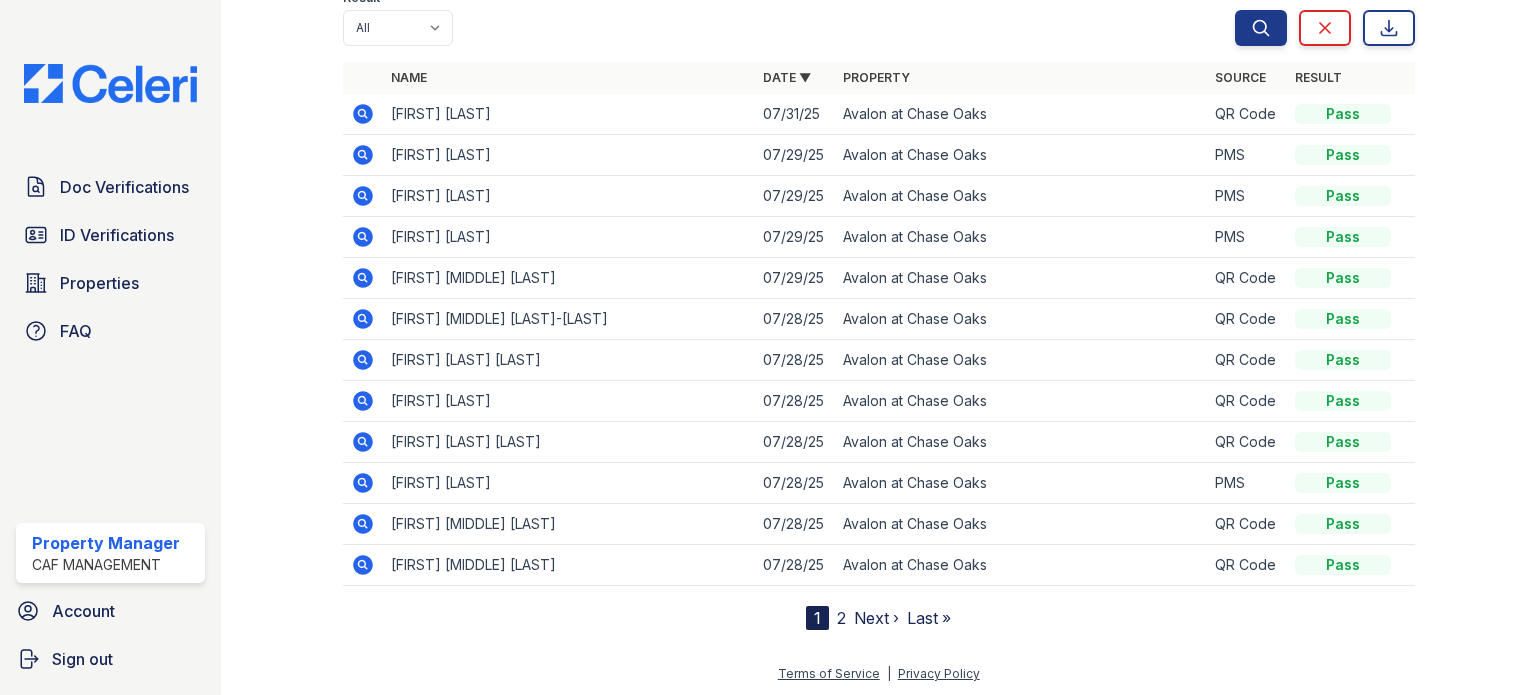 click on "2" at bounding box center [841, 618] 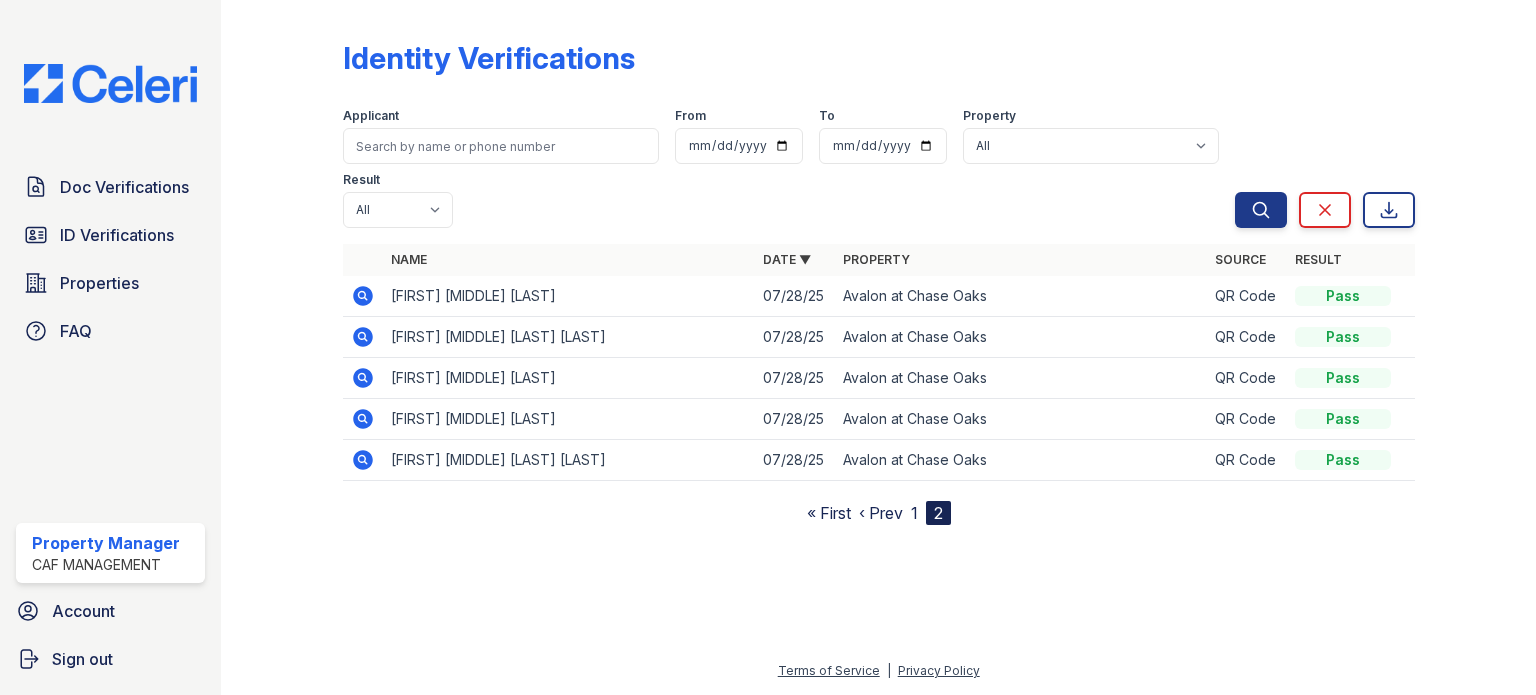 click on "« First" at bounding box center (829, 513) 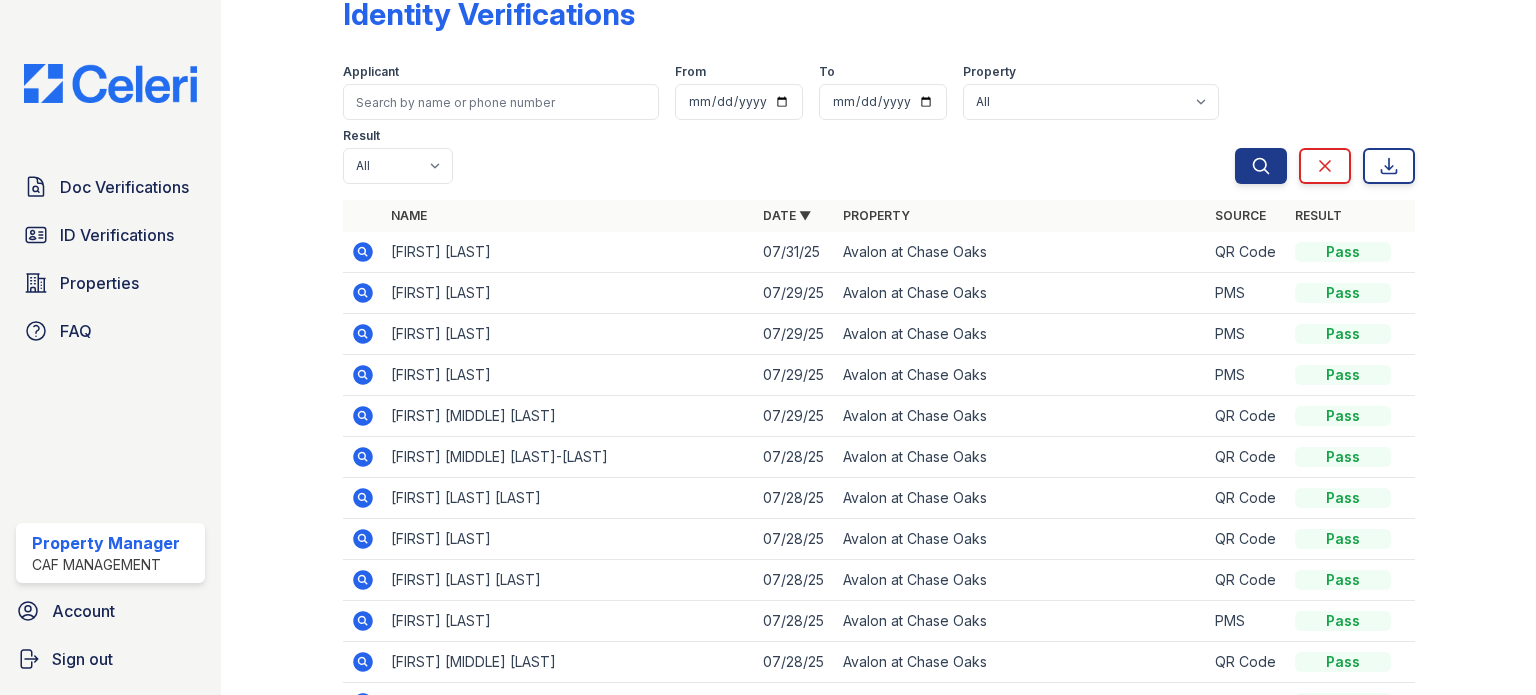 scroll, scrollTop: 0, scrollLeft: 0, axis: both 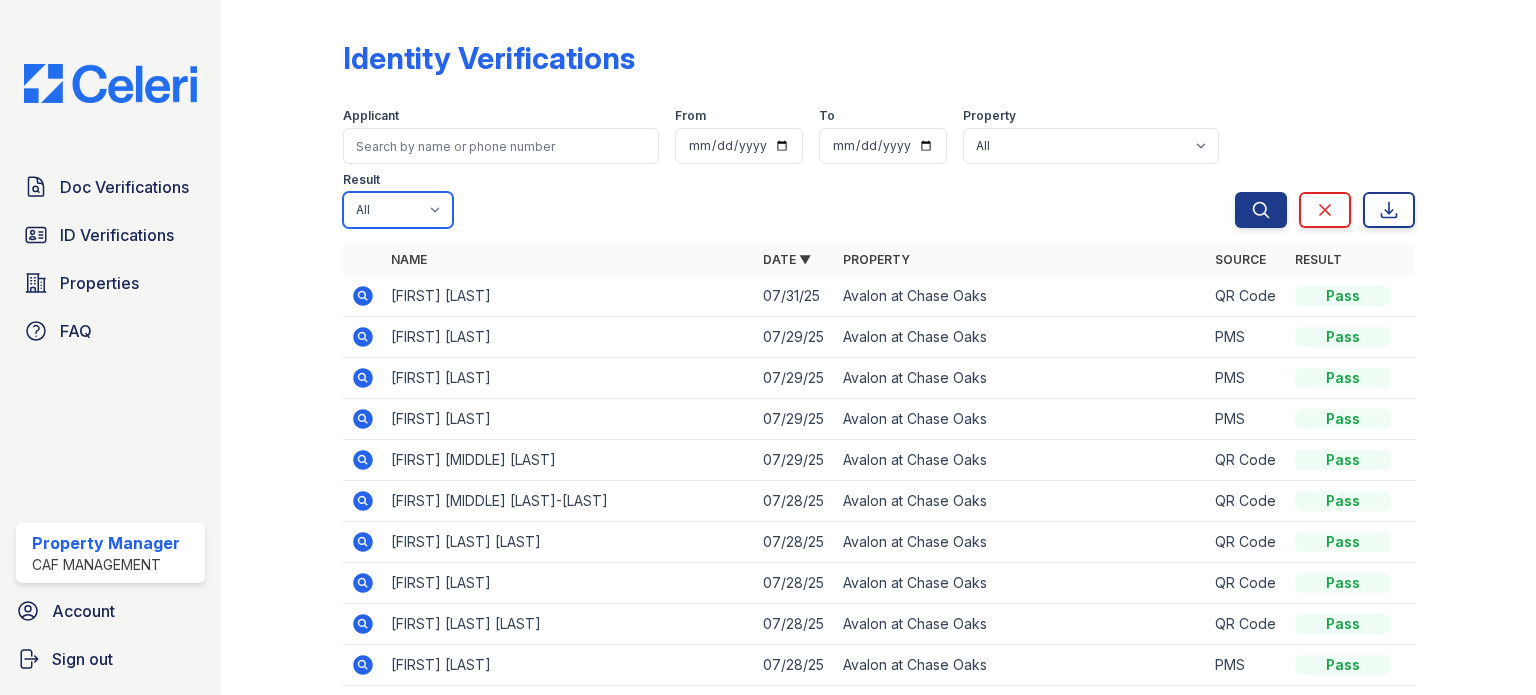 click on "All
Pass
Fail
Caution
Resubmit" at bounding box center (398, 210) 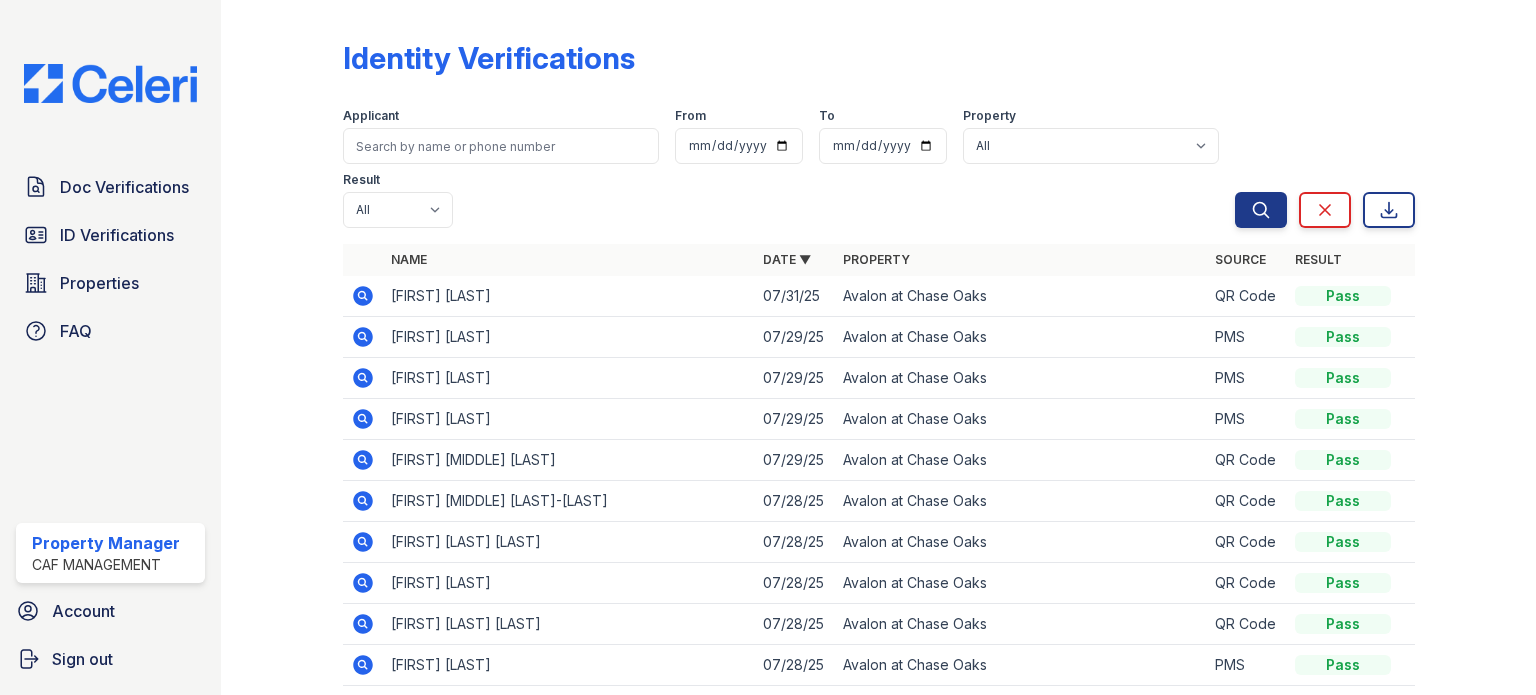 click on "Property" at bounding box center (1091, 118) 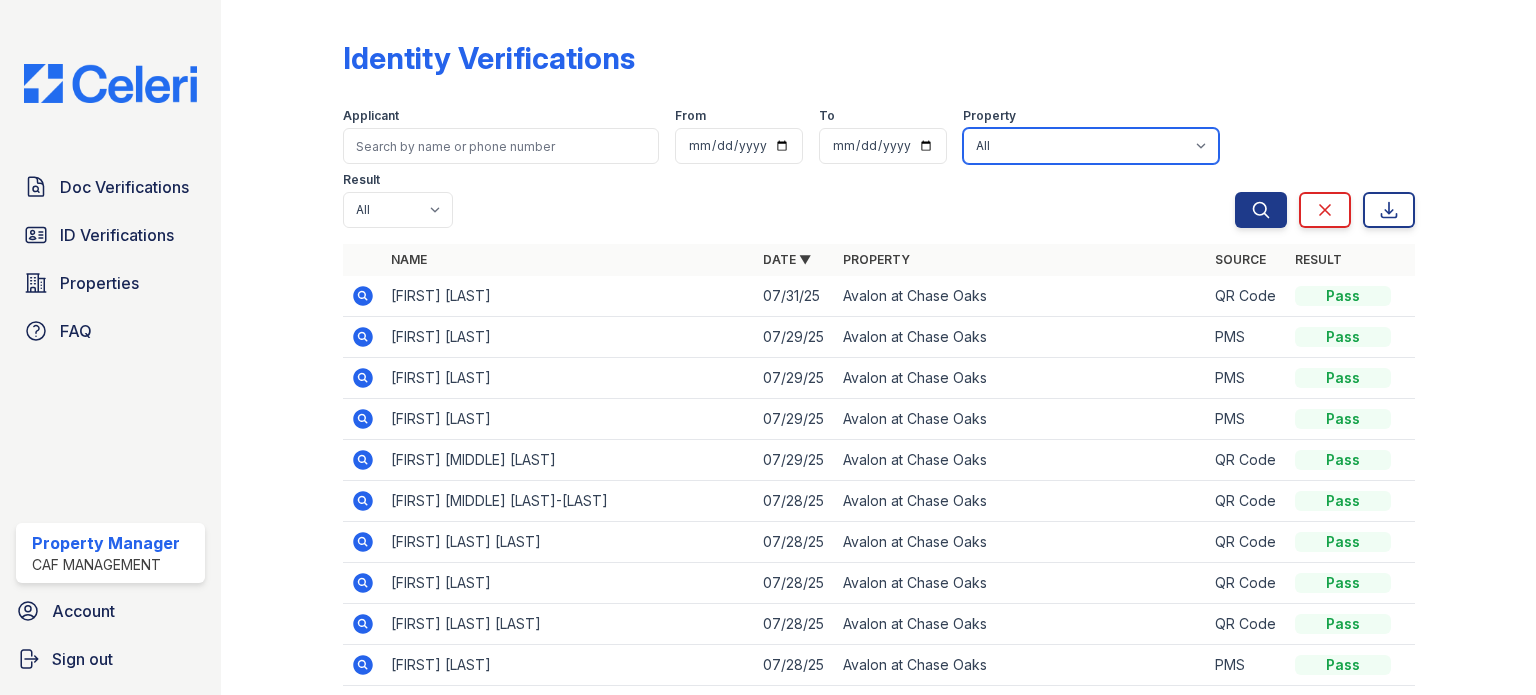 click on "All
[COMPANY] at Chase Oaks" at bounding box center (1091, 146) 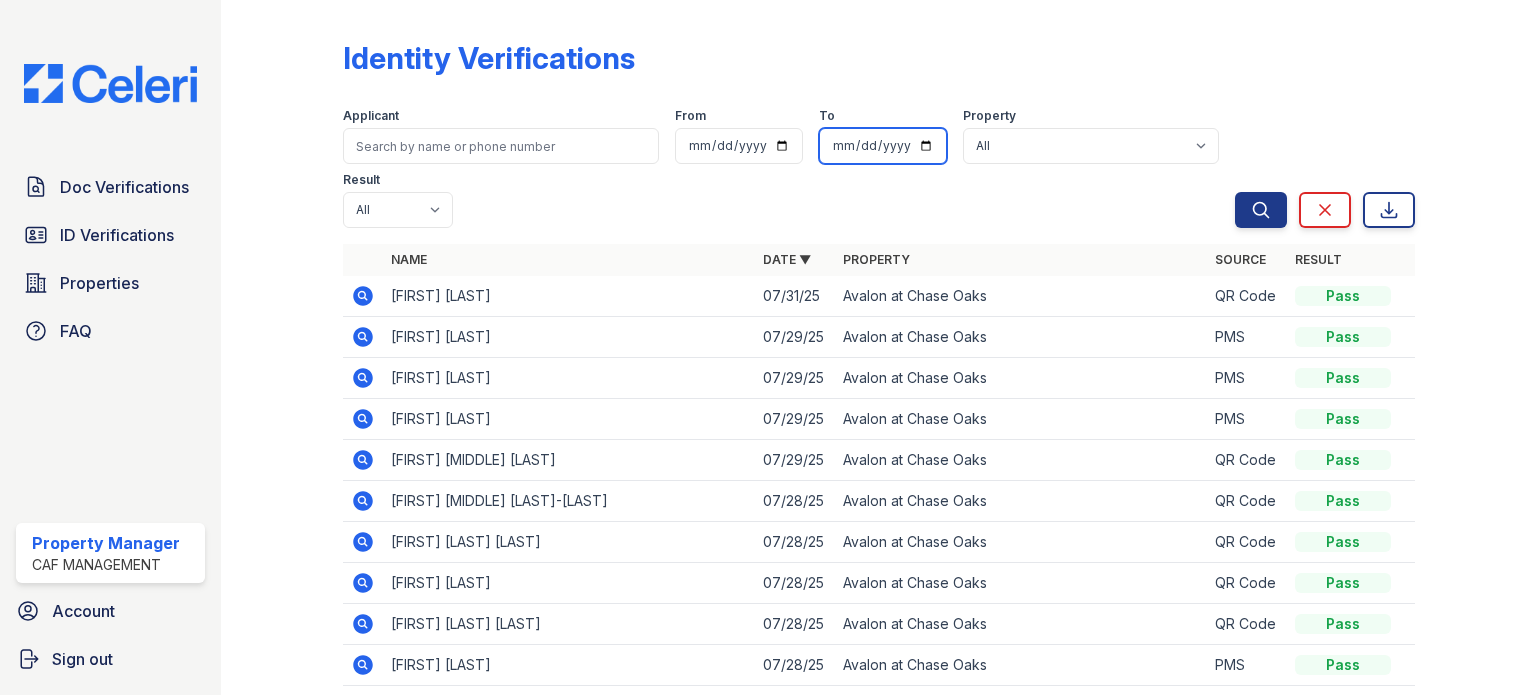 click on "[DATE]" at bounding box center [883, 146] 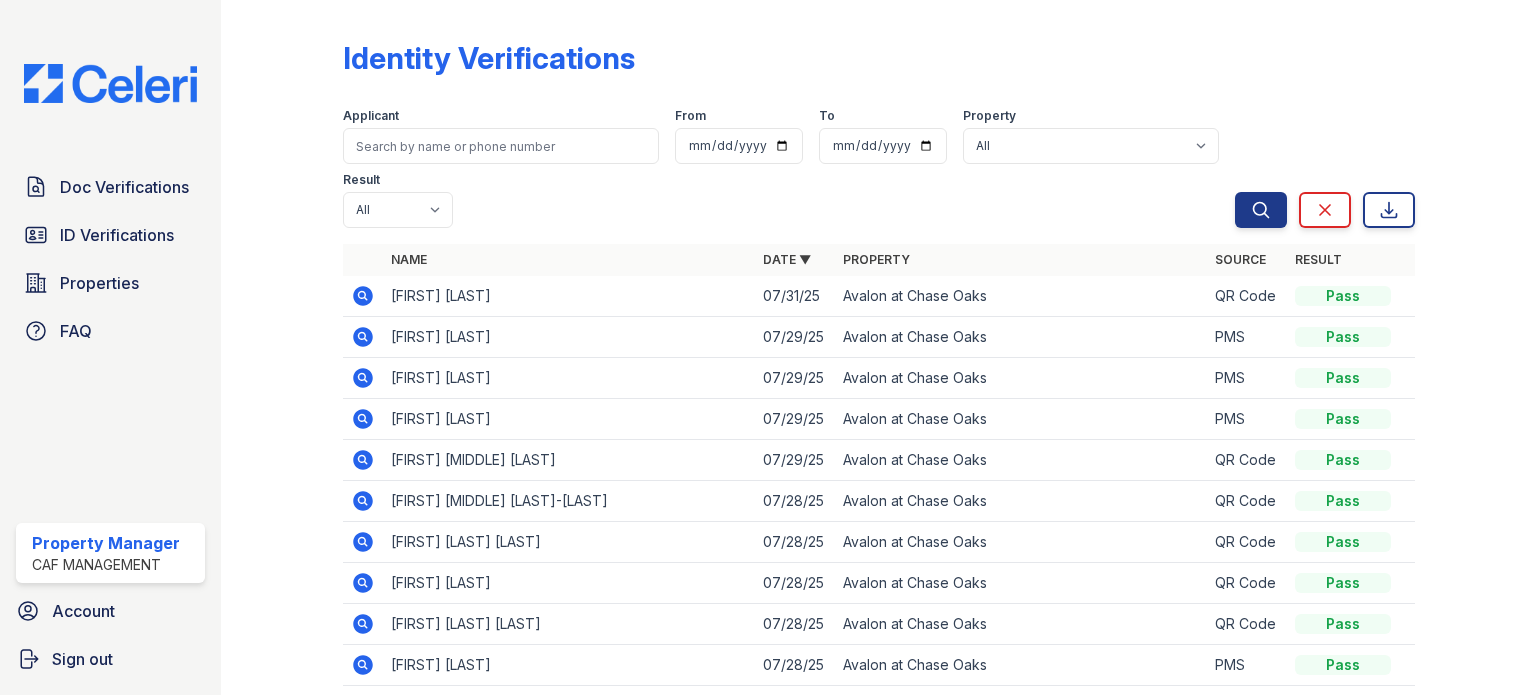 click on "Applicant
From
[DATE]
To
[DATE]
Property
All
[COMPANY] at Chase Oaks
Result
All
Pass
Fail
Caution
Resubmit
Search
Clear
Export
Search
Clear" at bounding box center (879, 164) 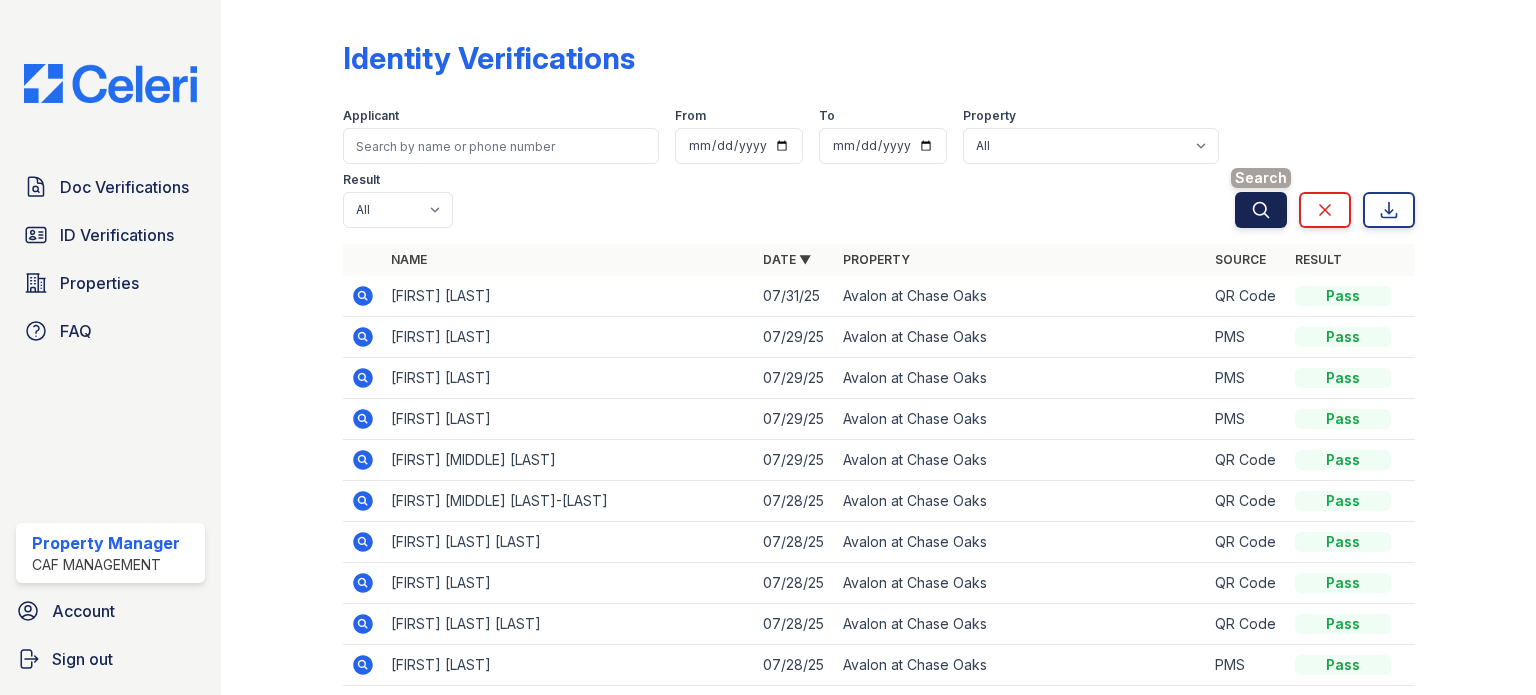 click 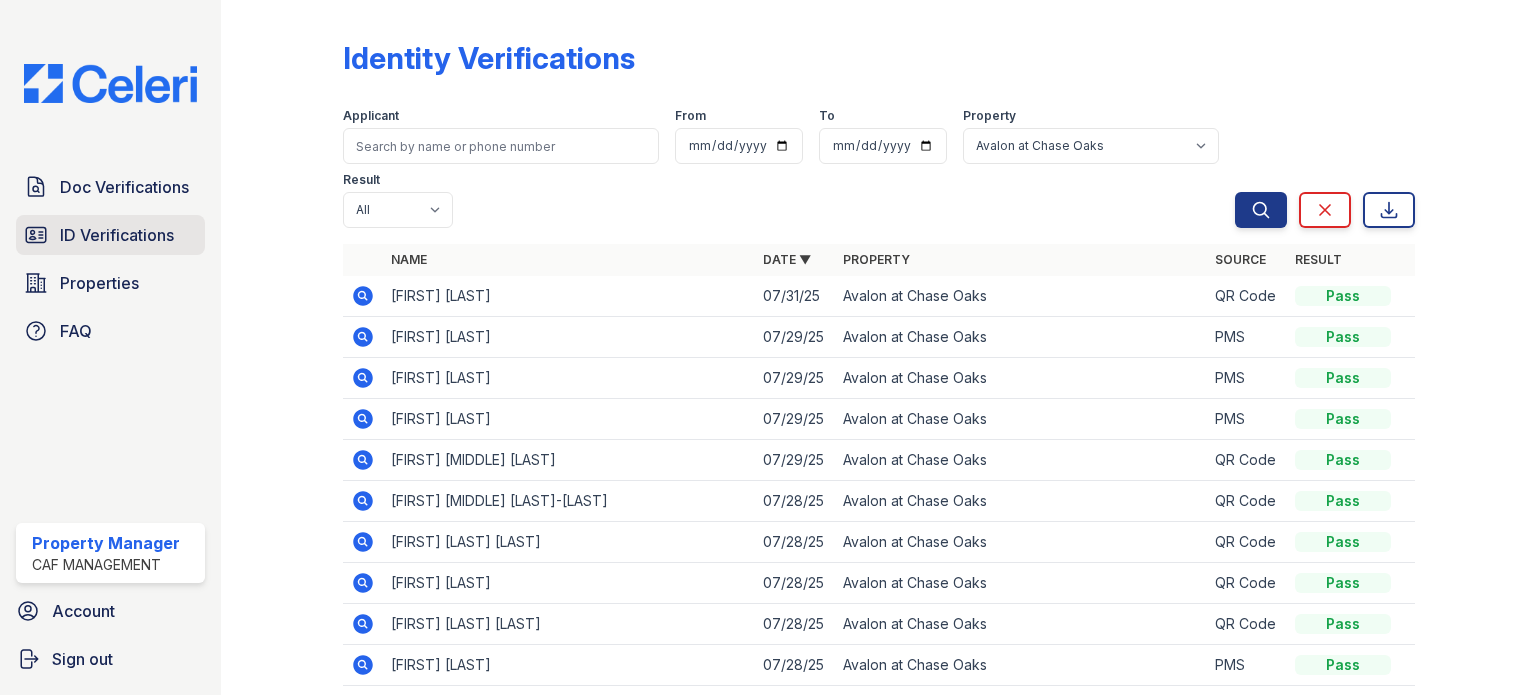 click on "ID Verifications" at bounding box center (117, 235) 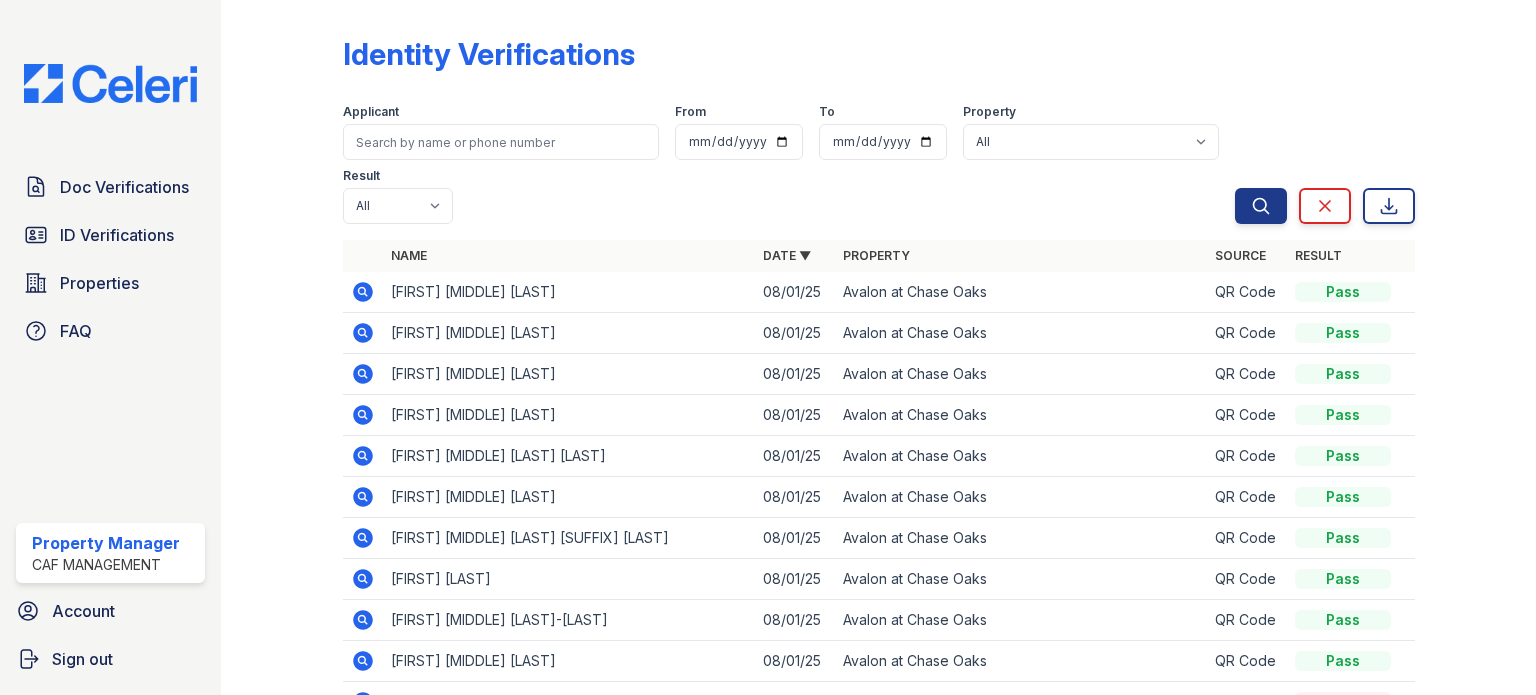 scroll, scrollTop: 0, scrollLeft: 0, axis: both 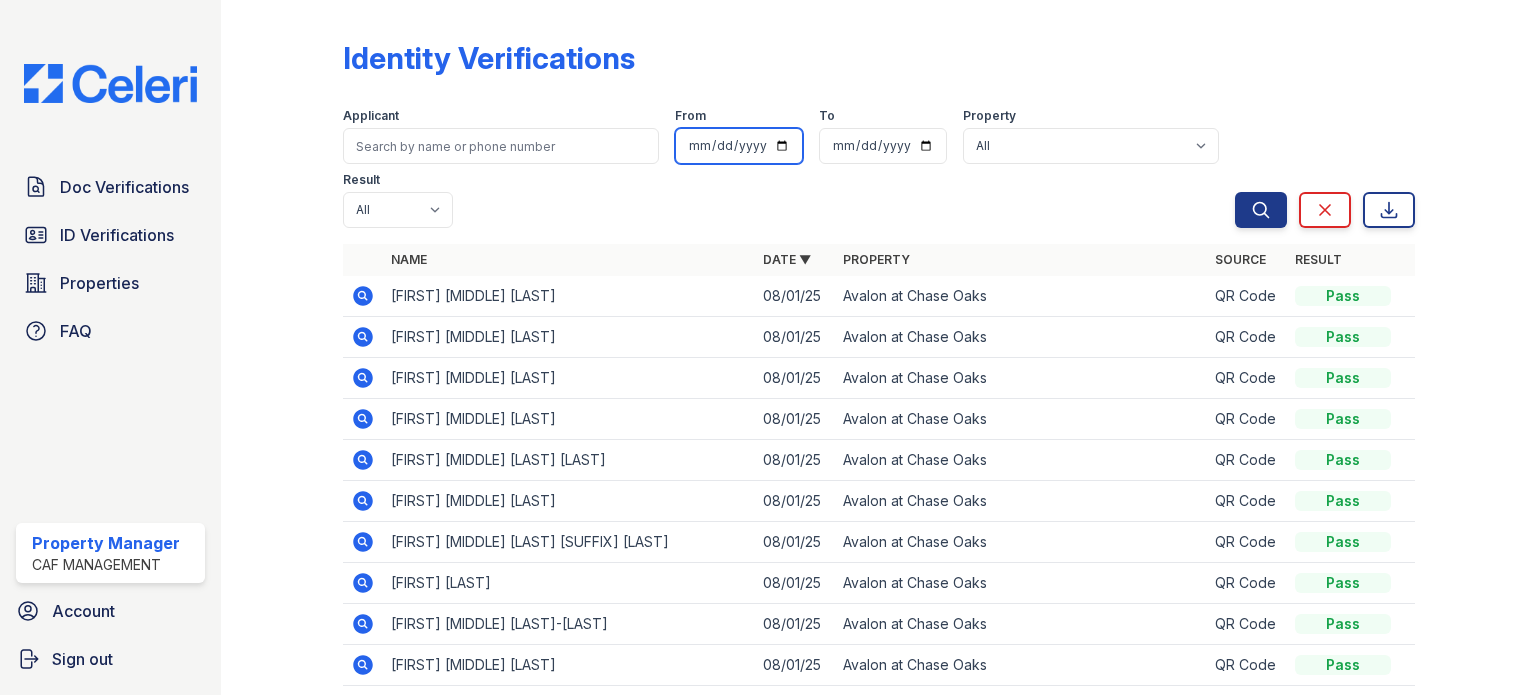 click at bounding box center (739, 146) 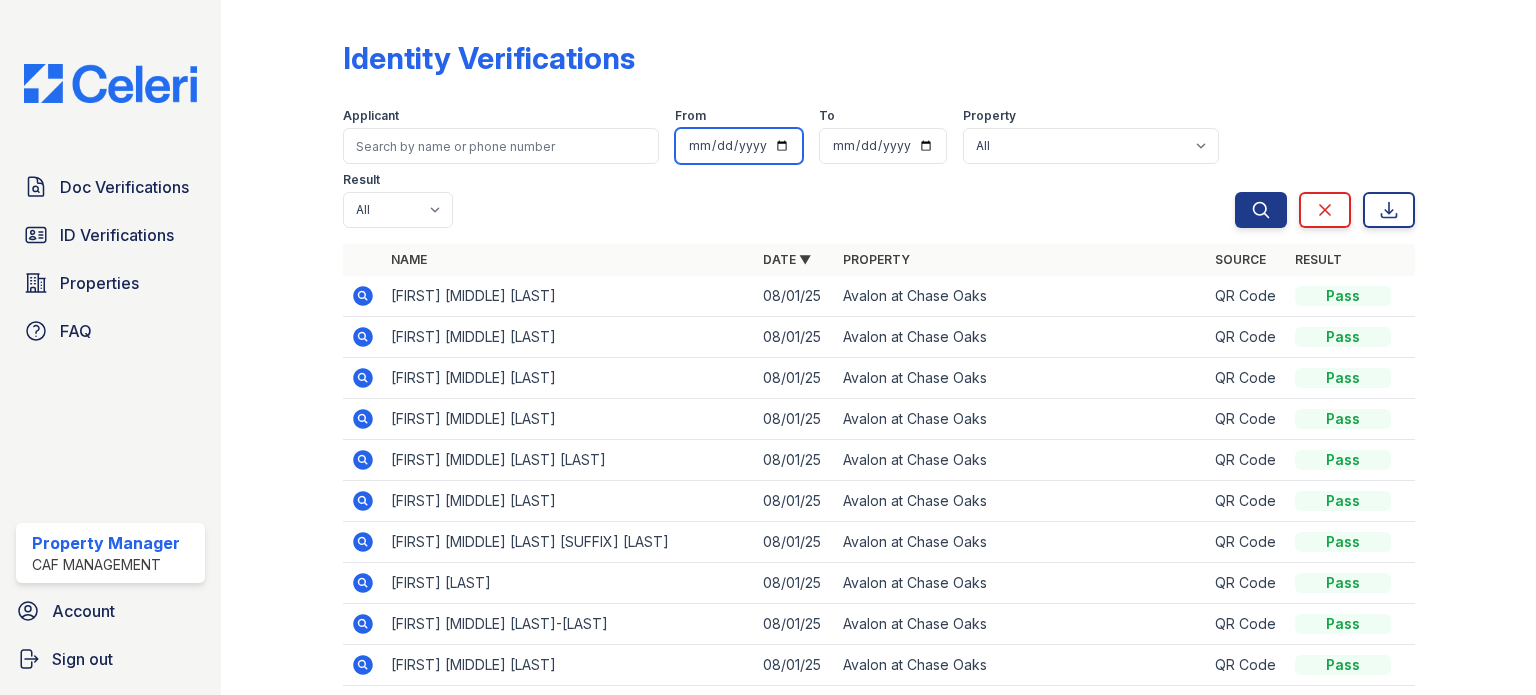 type on "[DATE]" 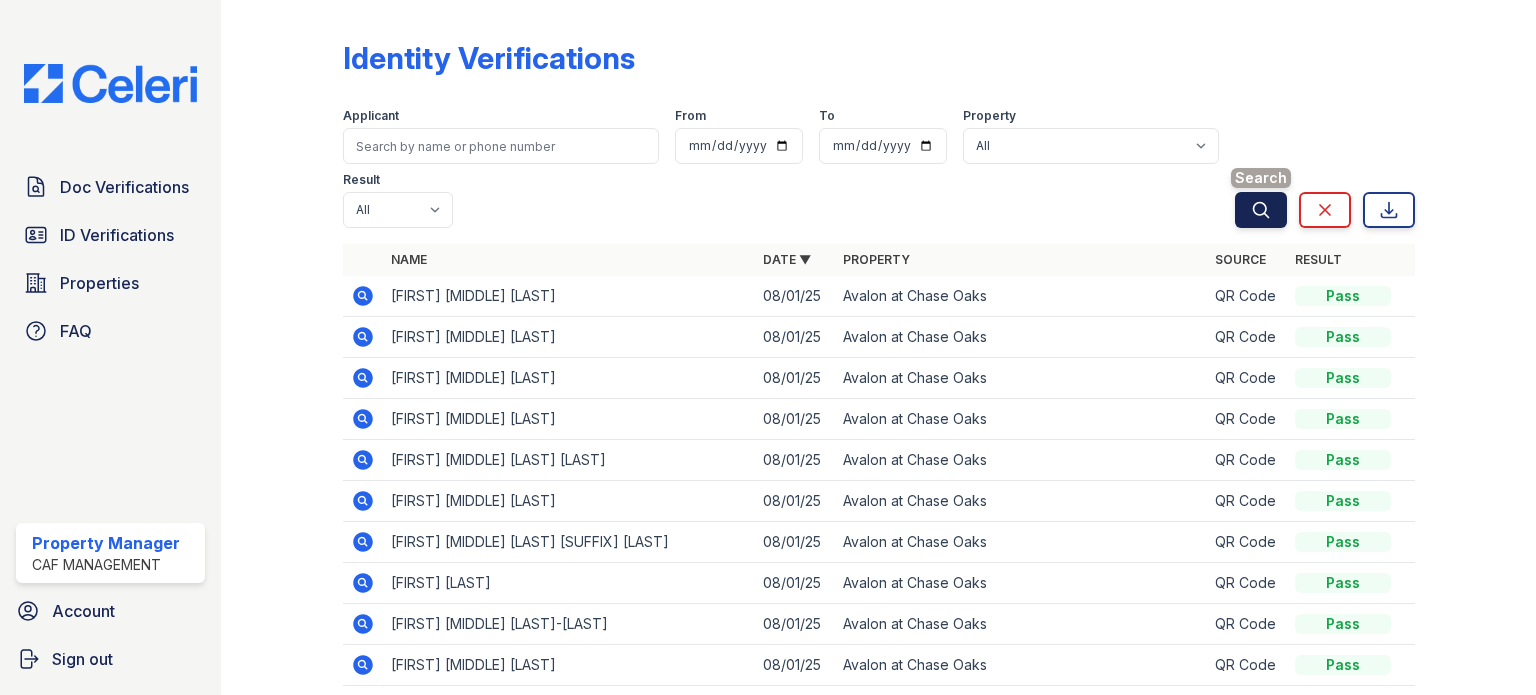 click 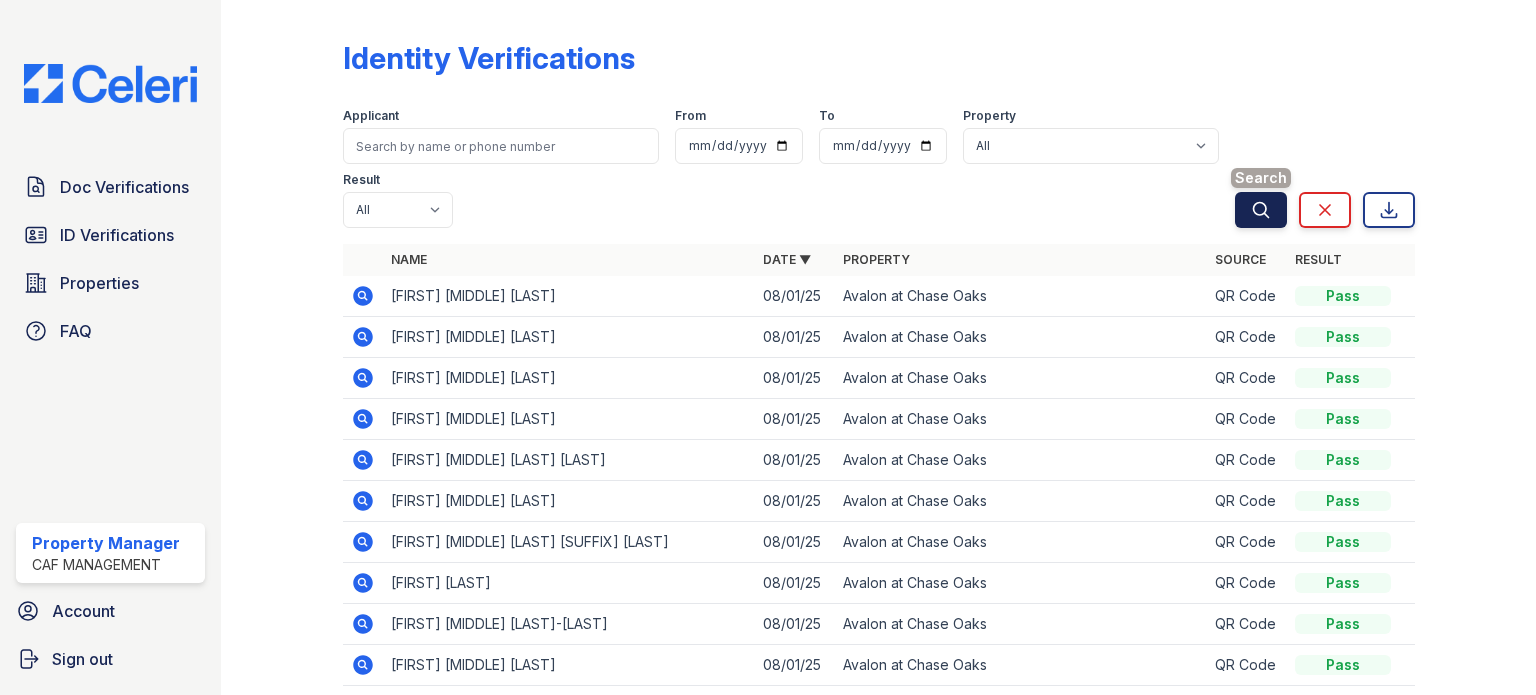 click on "Search" at bounding box center (1261, 210) 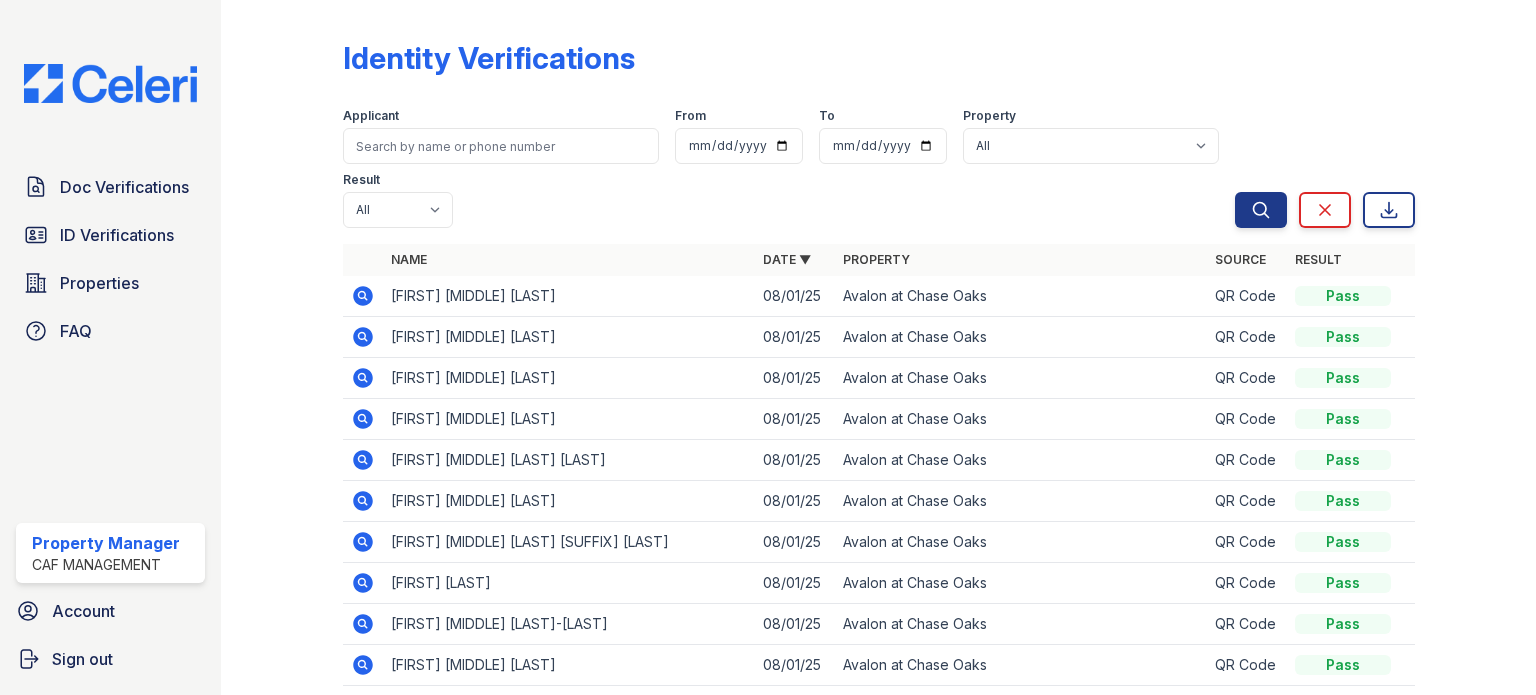 scroll, scrollTop: 182, scrollLeft: 0, axis: vertical 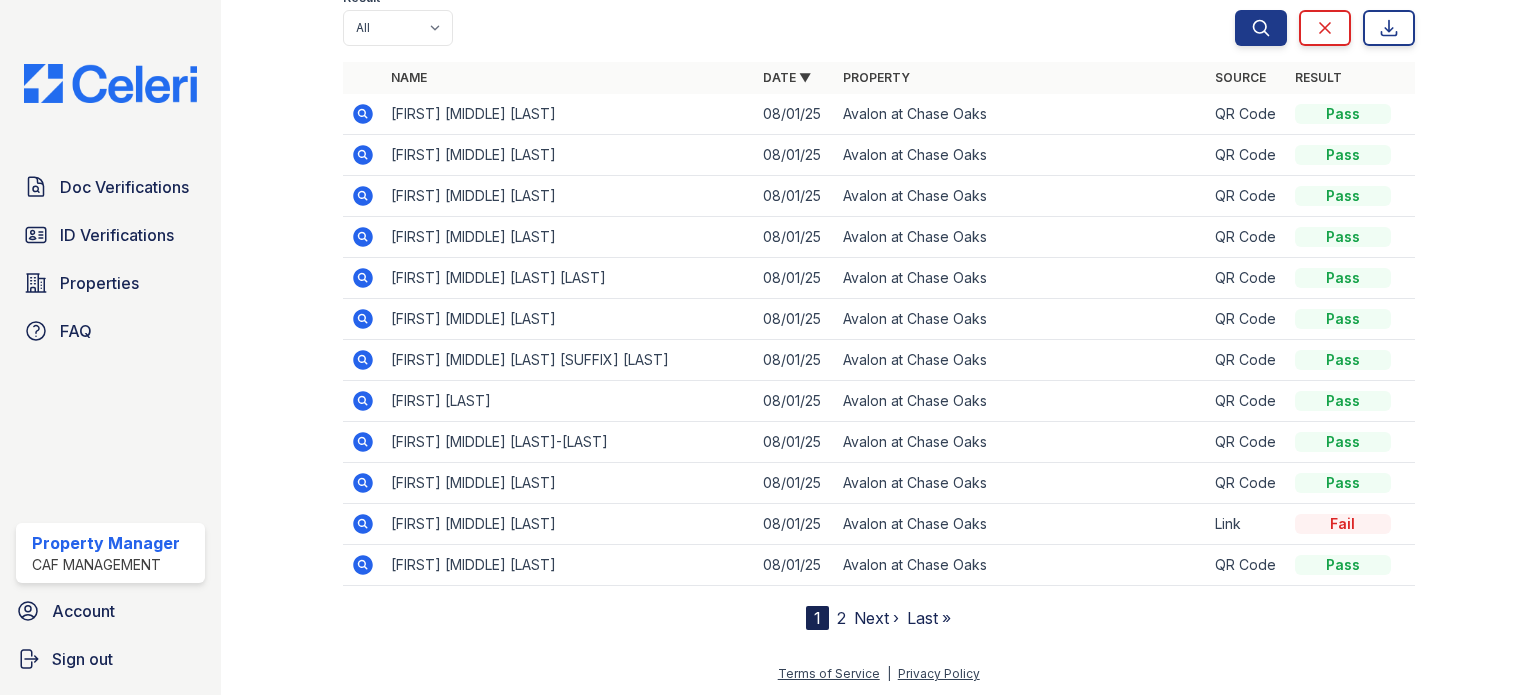 click on "Next ›" at bounding box center [876, 618] 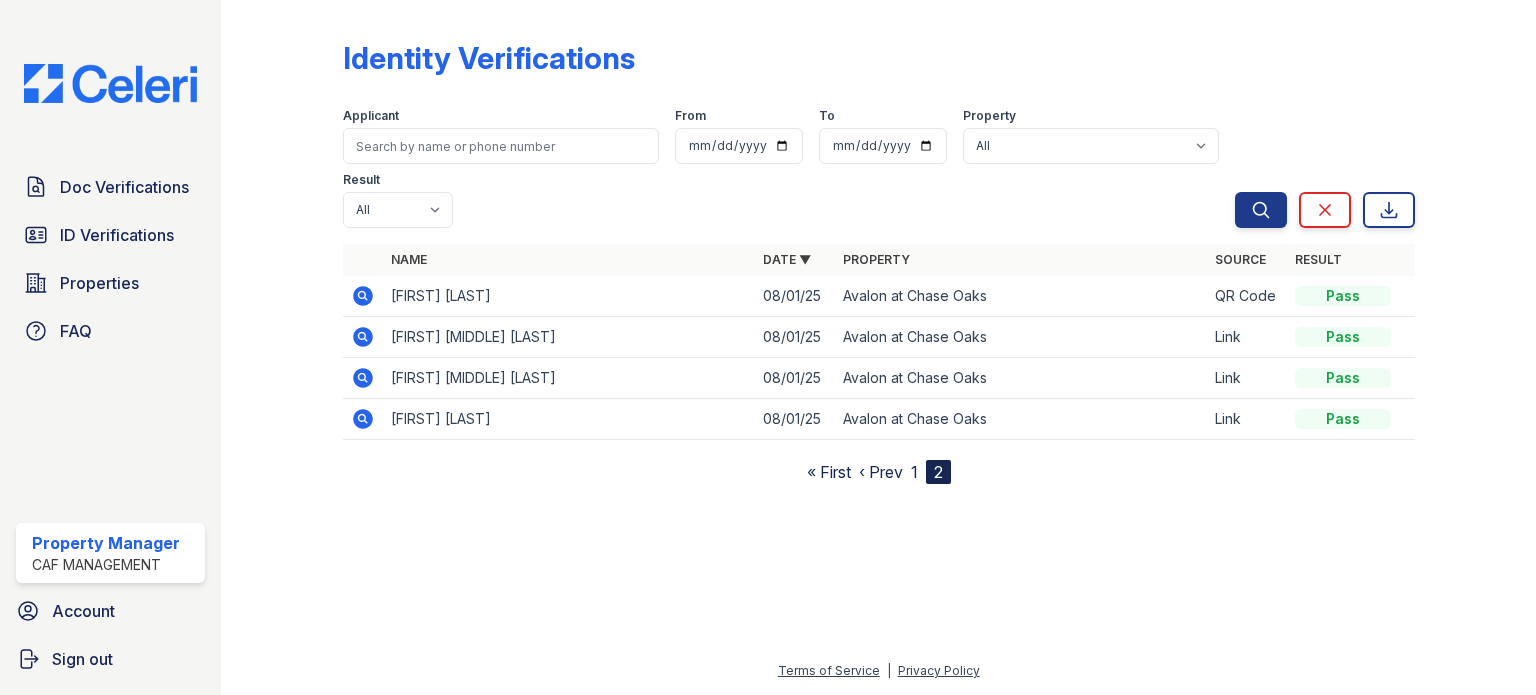 click on "« First" at bounding box center [829, 472] 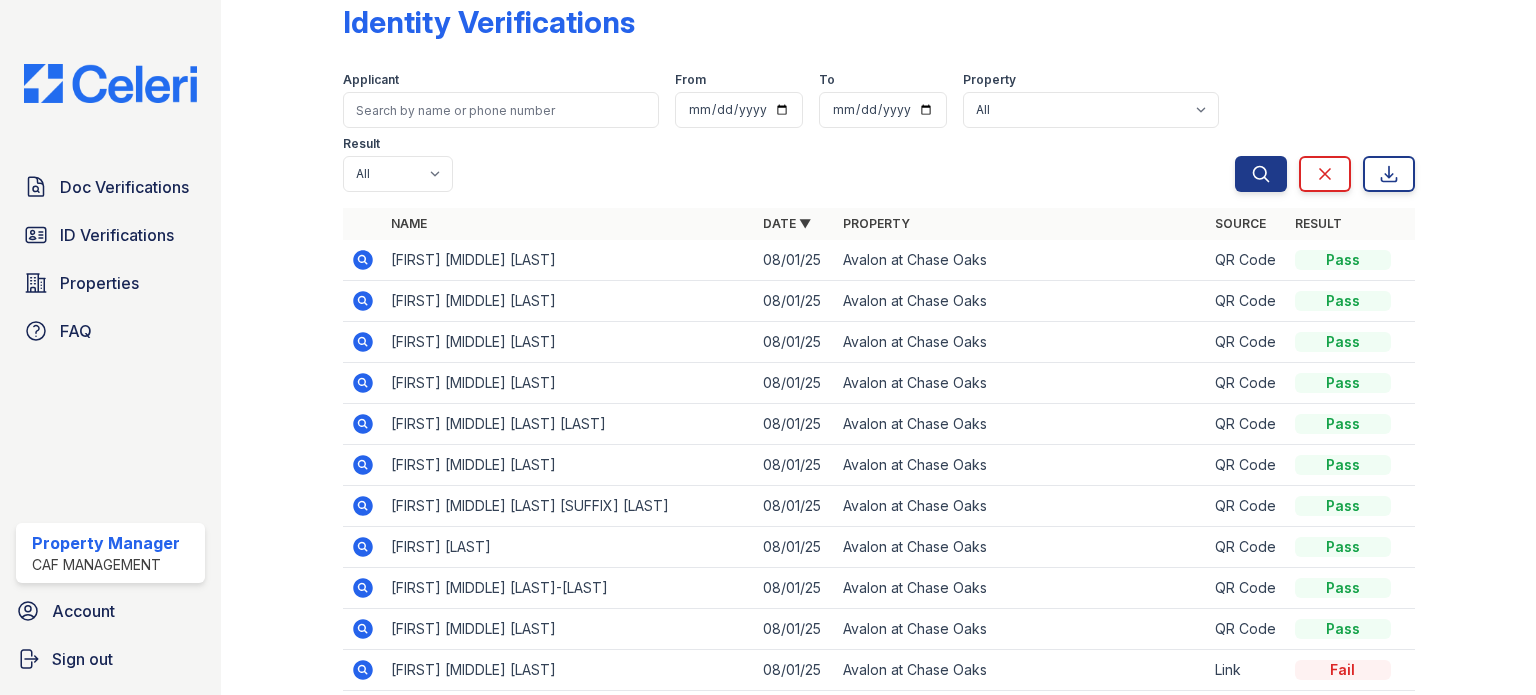 scroll, scrollTop: 100, scrollLeft: 0, axis: vertical 